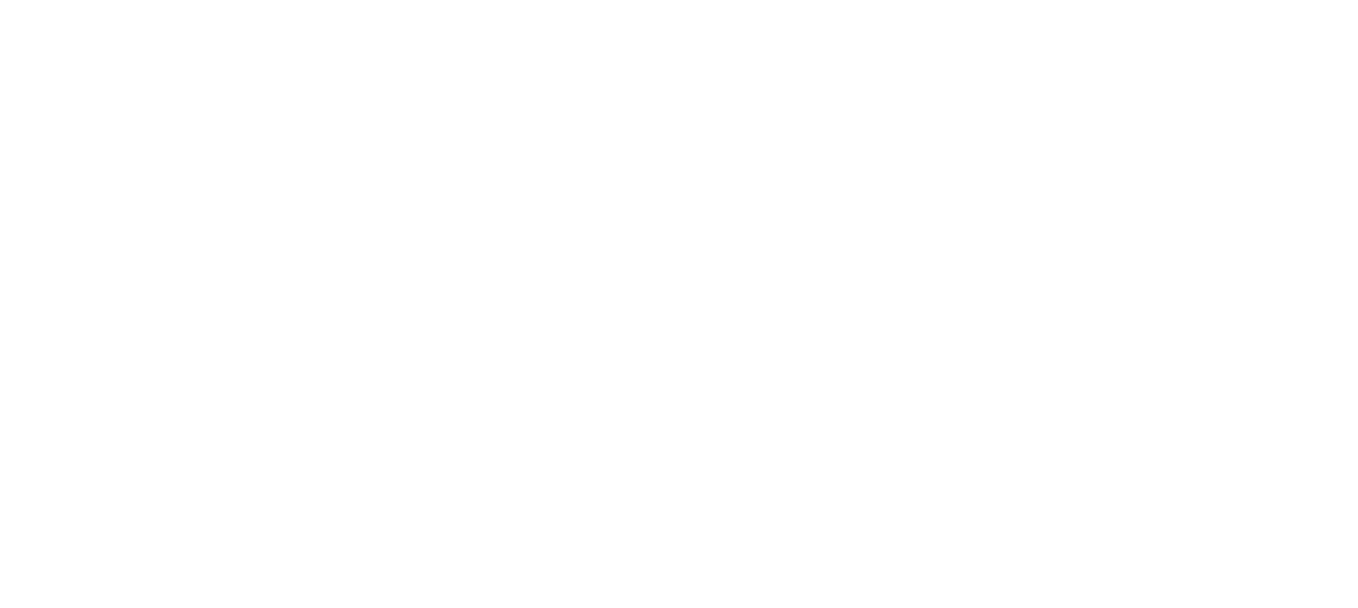 scroll, scrollTop: 0, scrollLeft: 0, axis: both 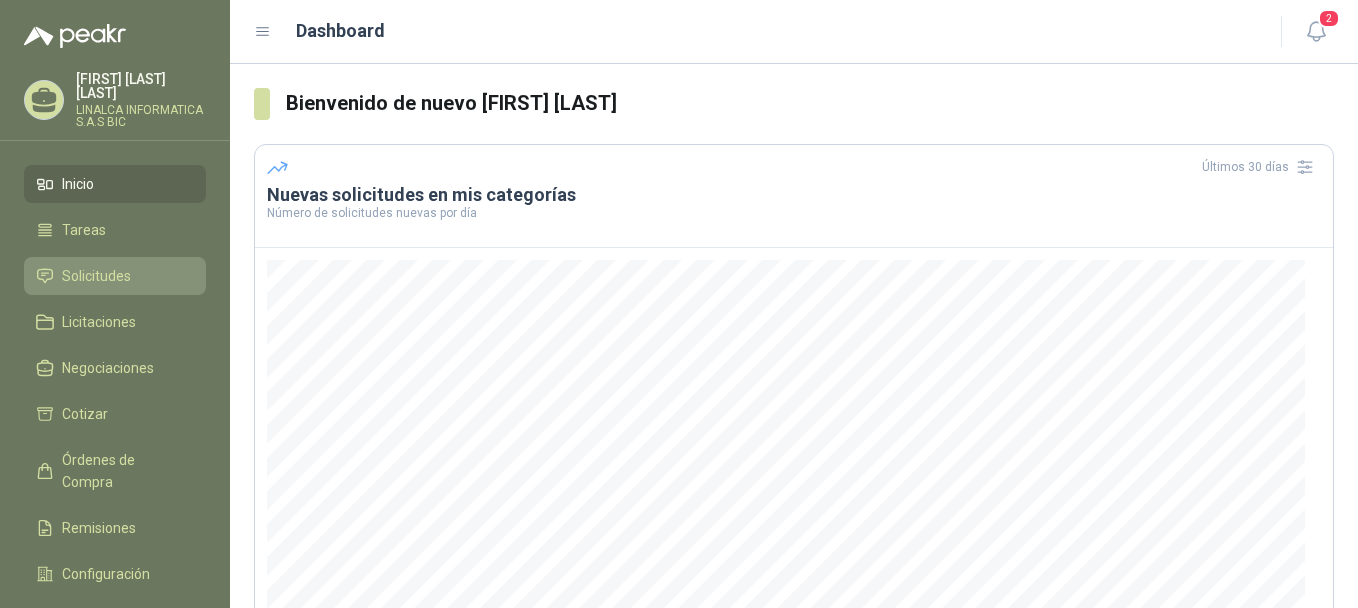 click on "Solicitudes" at bounding box center (96, 276) 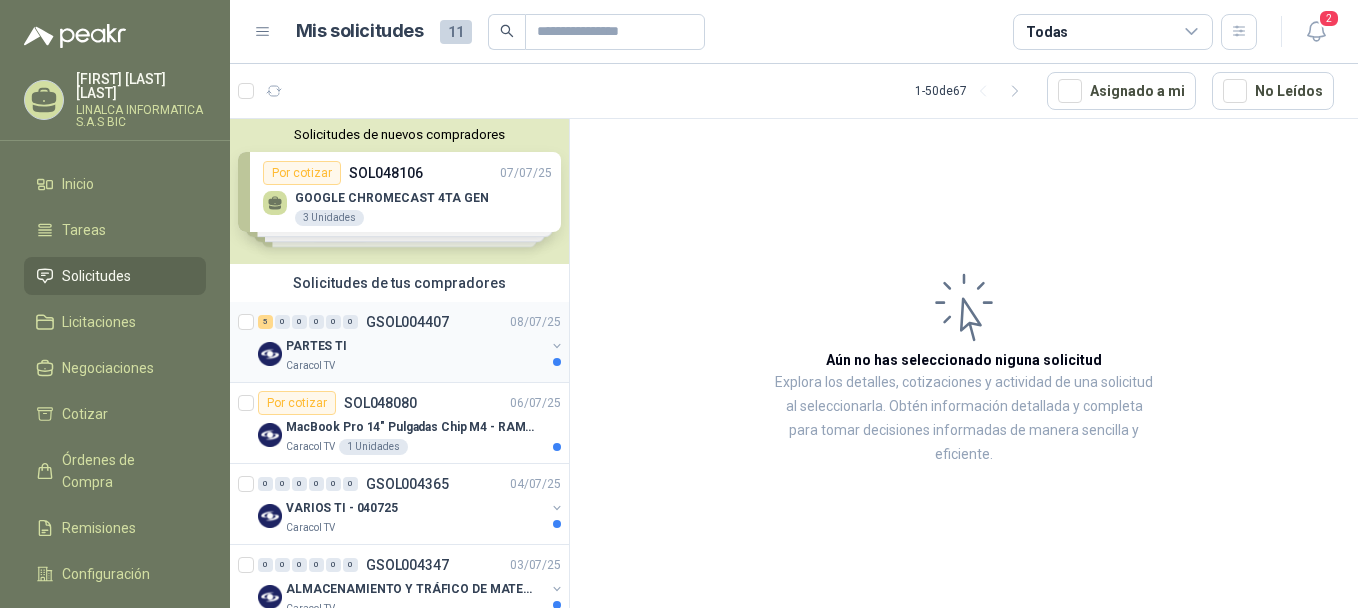 click on "PARTES TI" at bounding box center [415, 346] 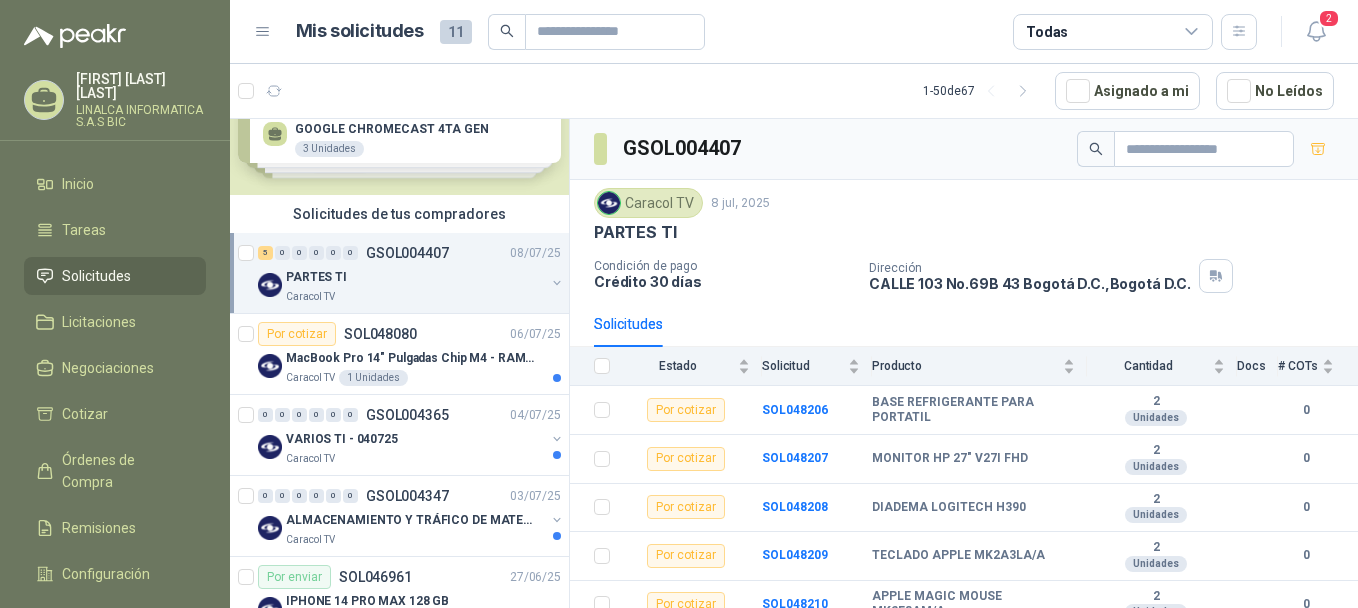 scroll, scrollTop: 100, scrollLeft: 0, axis: vertical 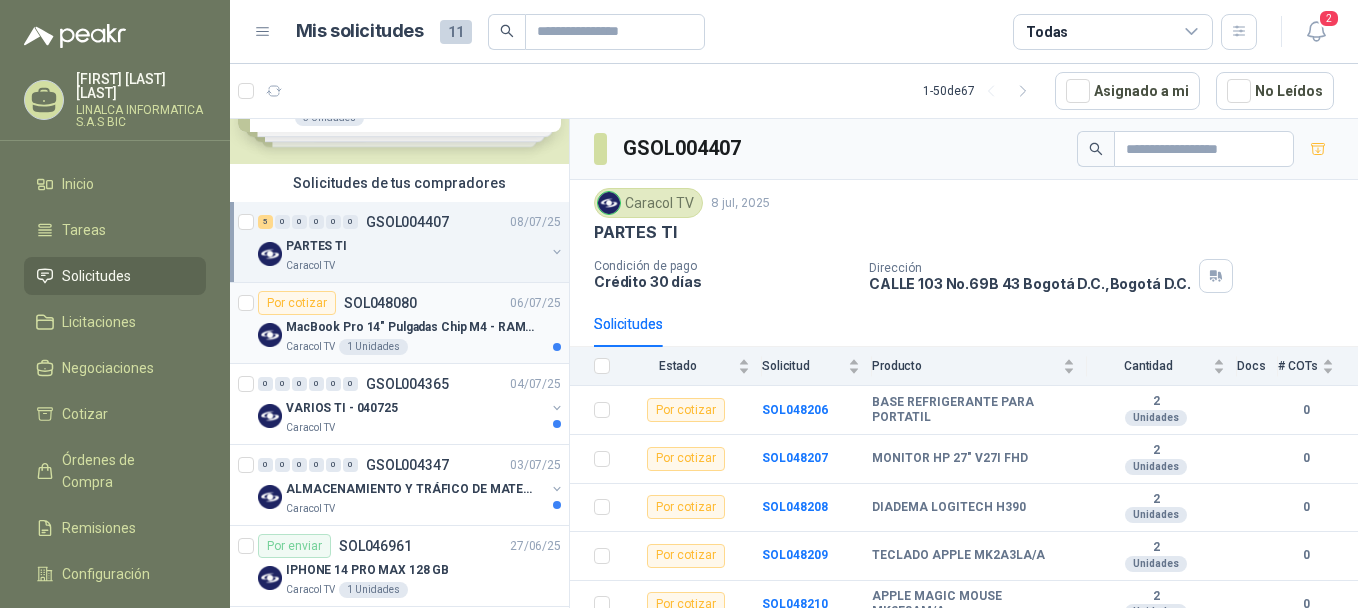 click on "SOL048080" at bounding box center [380, 303] 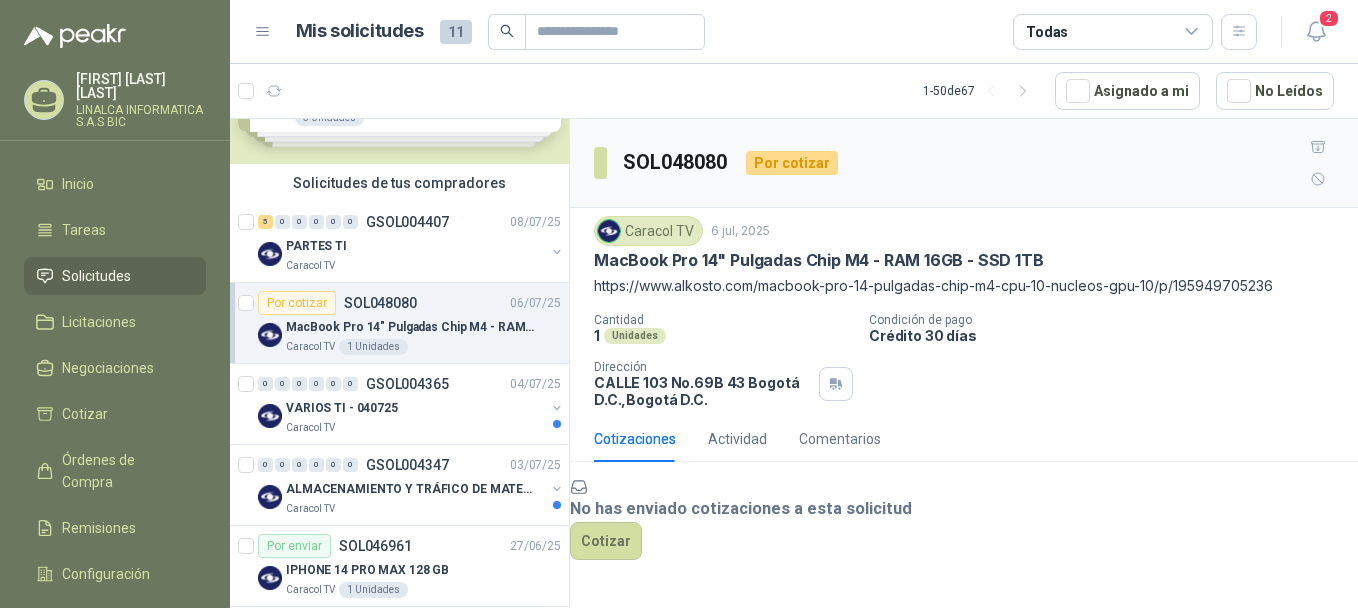 scroll, scrollTop: 0, scrollLeft: 0, axis: both 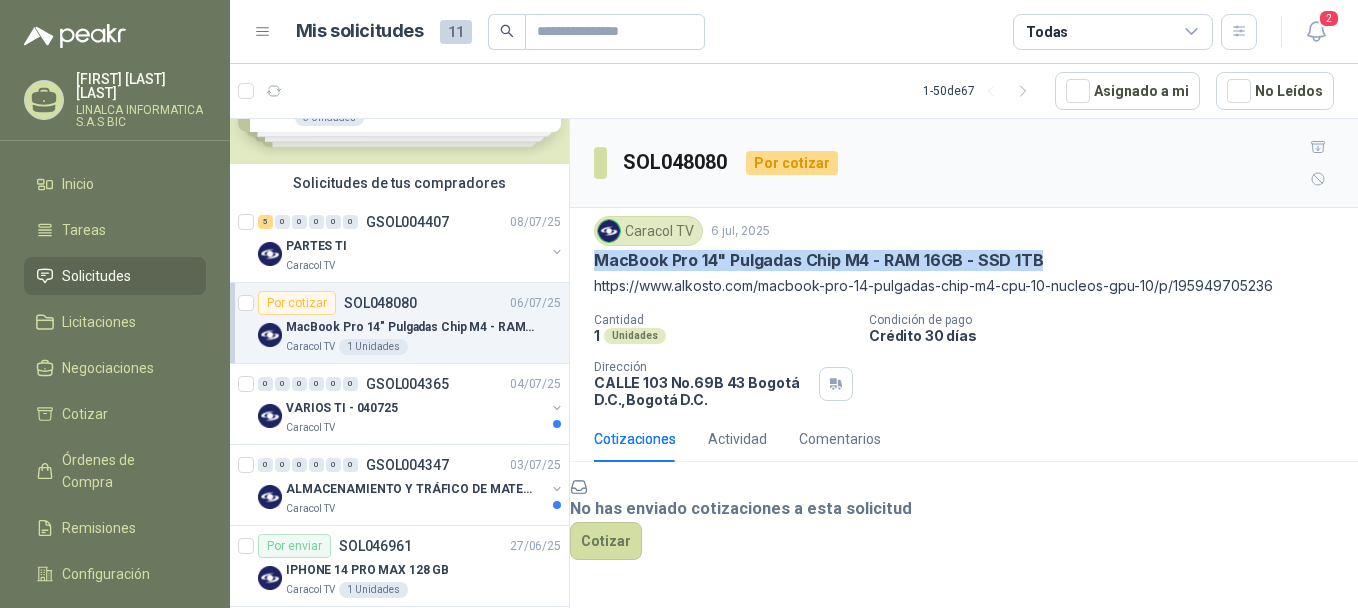 drag, startPoint x: 589, startPoint y: 227, endPoint x: 1046, endPoint y: 223, distance: 457.01752 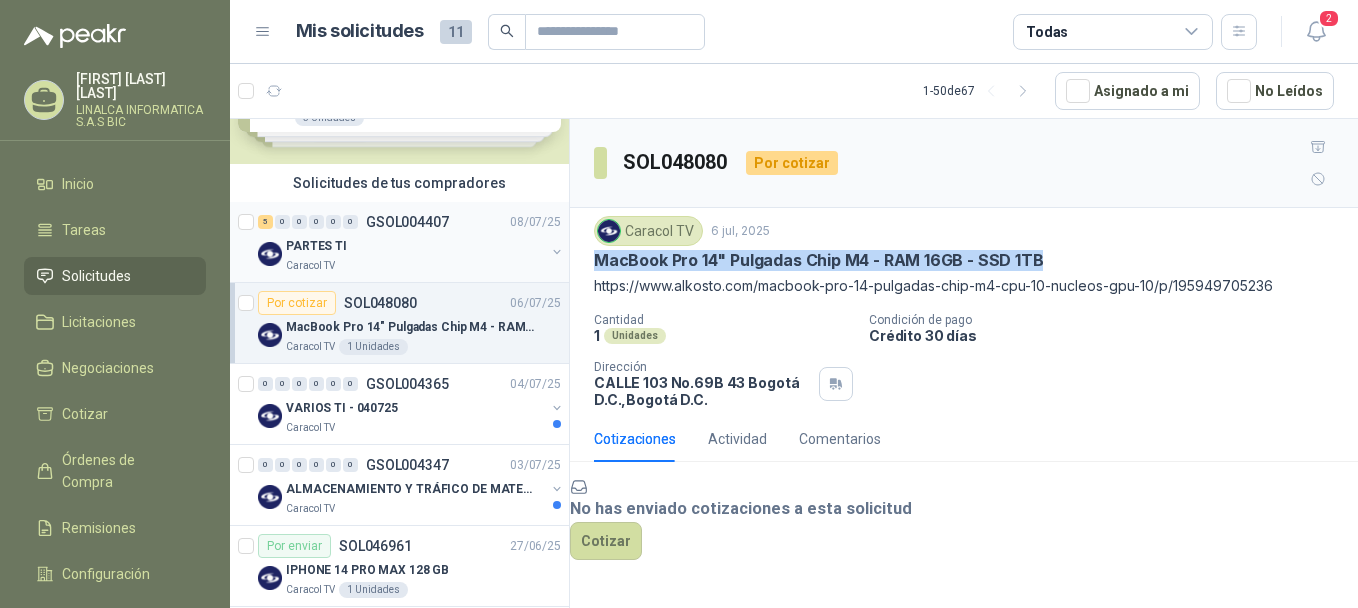 click on "PARTES TI" at bounding box center [415, 246] 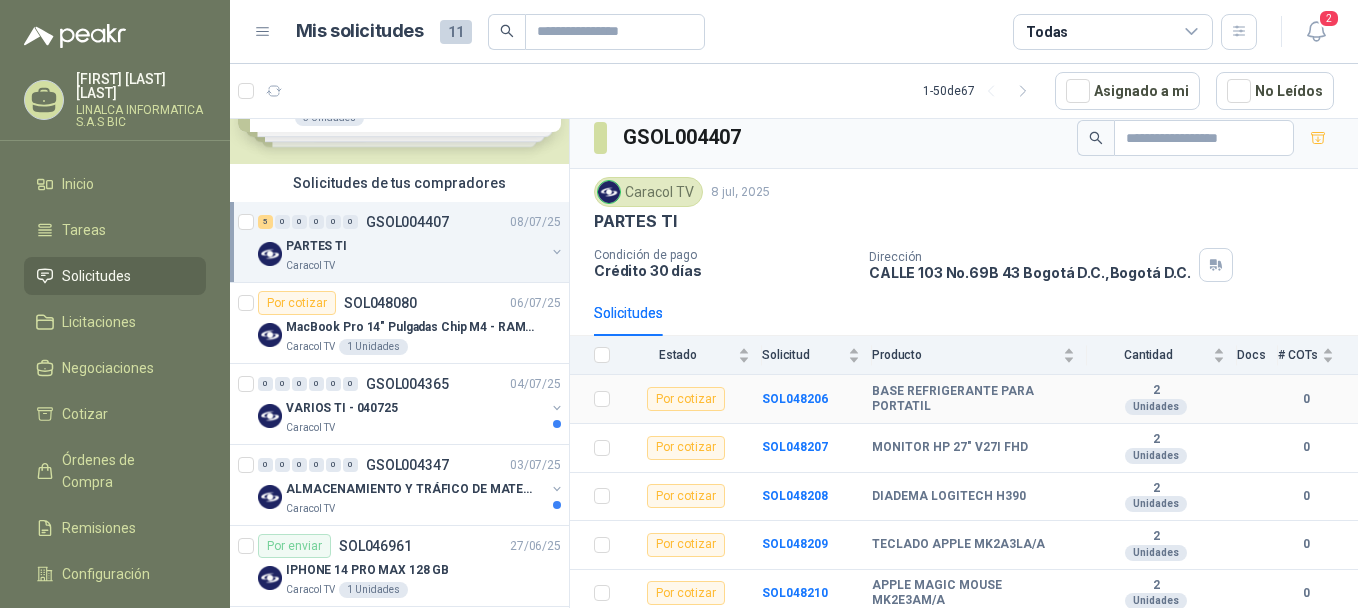 scroll, scrollTop: 14, scrollLeft: 0, axis: vertical 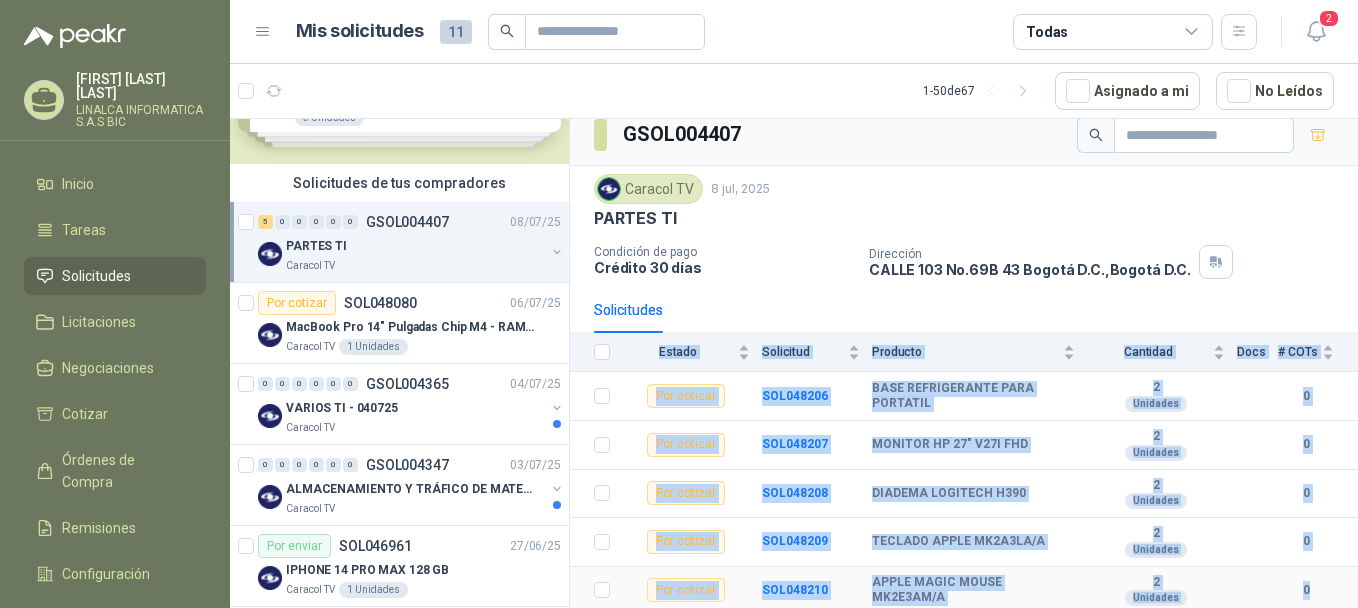 drag, startPoint x: 763, startPoint y: 305, endPoint x: 1326, endPoint y: 601, distance: 636.06995 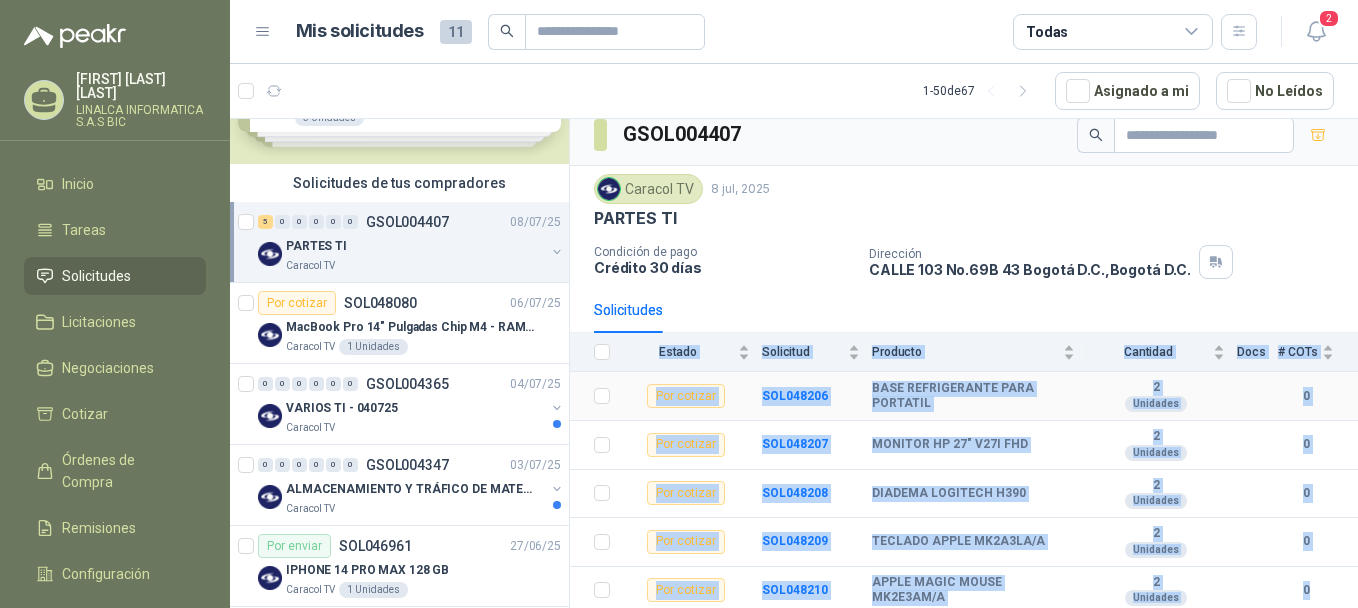 click on "BASE REFRIGERANTE PARA PORTATIL" at bounding box center [979, 396] 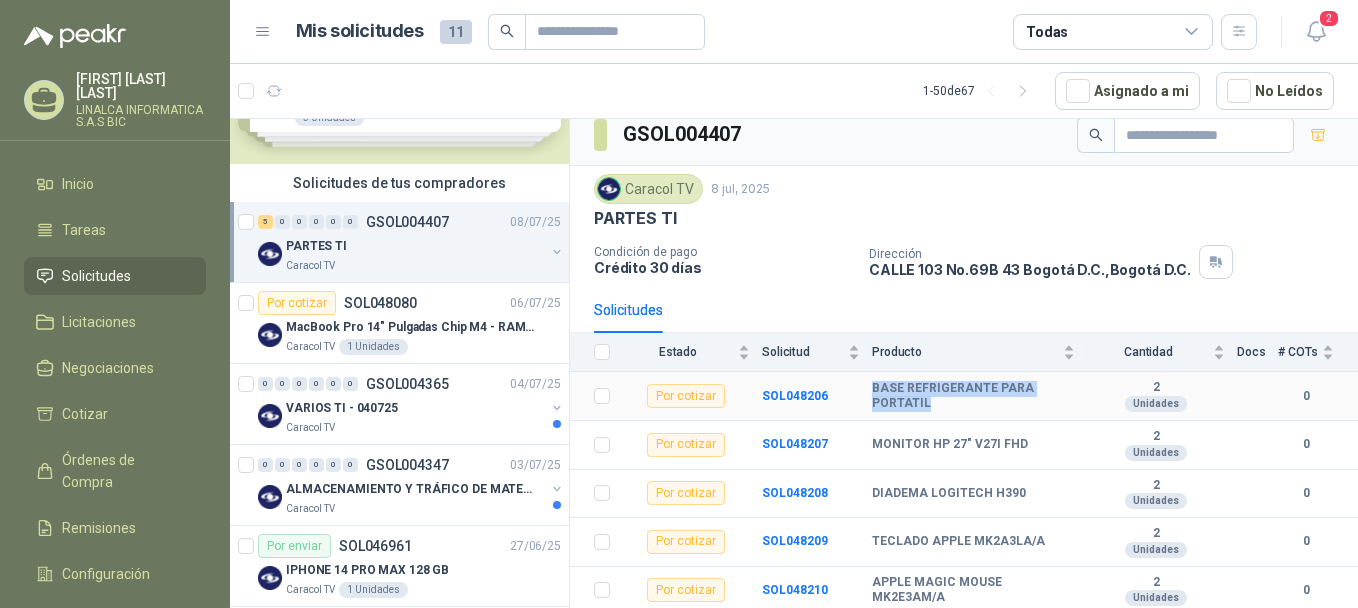 drag, startPoint x: 928, startPoint y: 399, endPoint x: 863, endPoint y: 382, distance: 67.18631 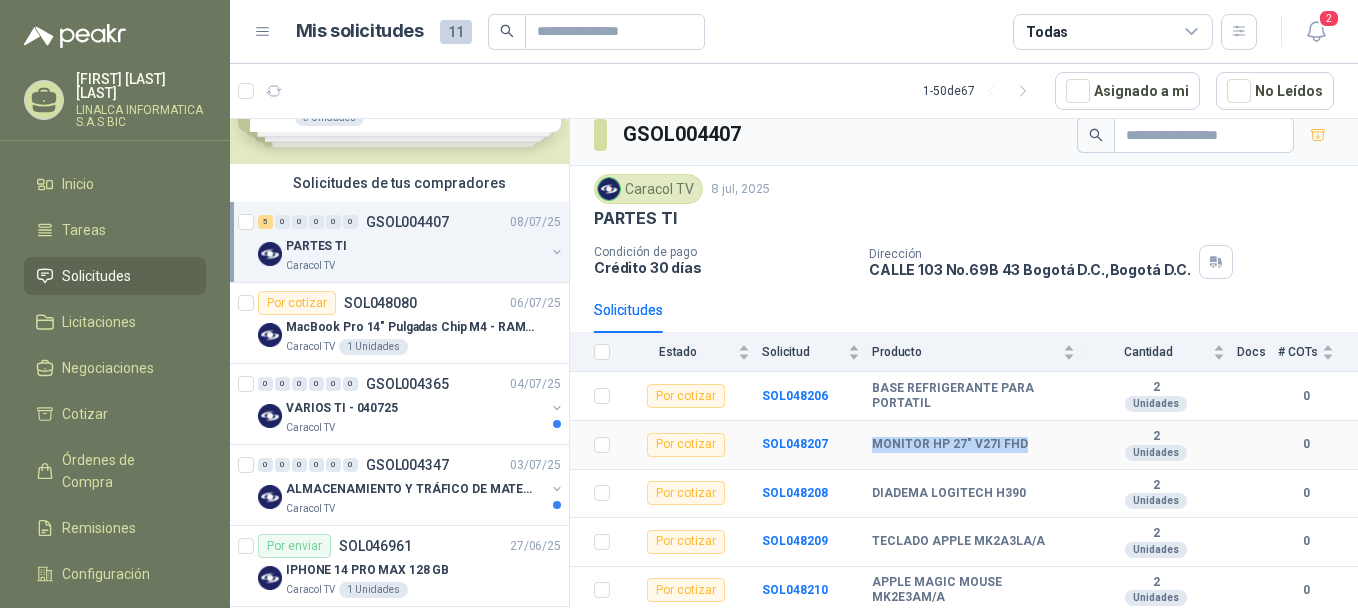 drag, startPoint x: 1031, startPoint y: 439, endPoint x: 867, endPoint y: 441, distance: 164.01219 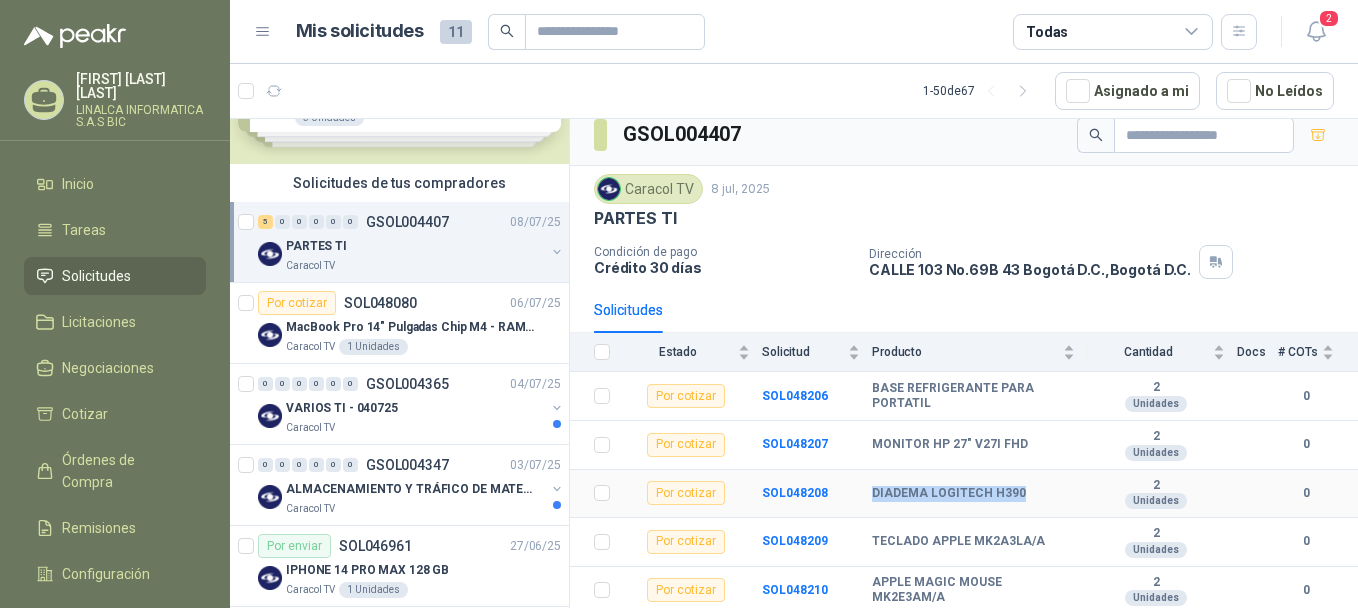 drag, startPoint x: 871, startPoint y: 493, endPoint x: 1026, endPoint y: 494, distance: 155.00322 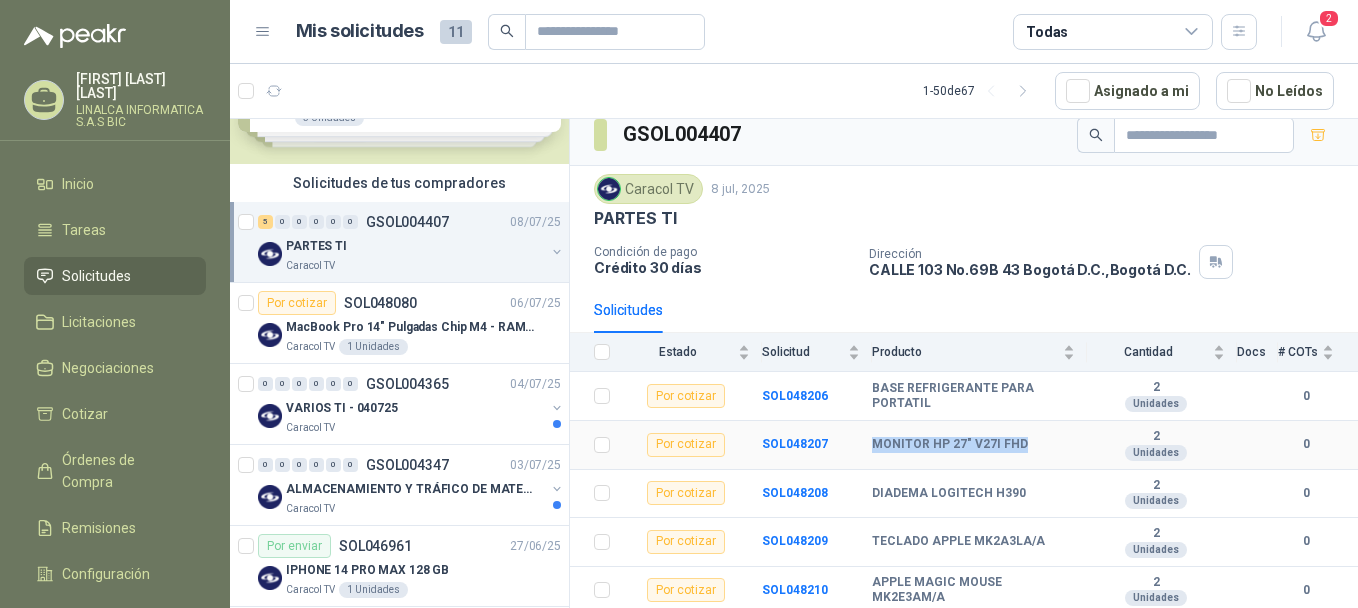 drag, startPoint x: 873, startPoint y: 440, endPoint x: 1025, endPoint y: 438, distance: 152.01315 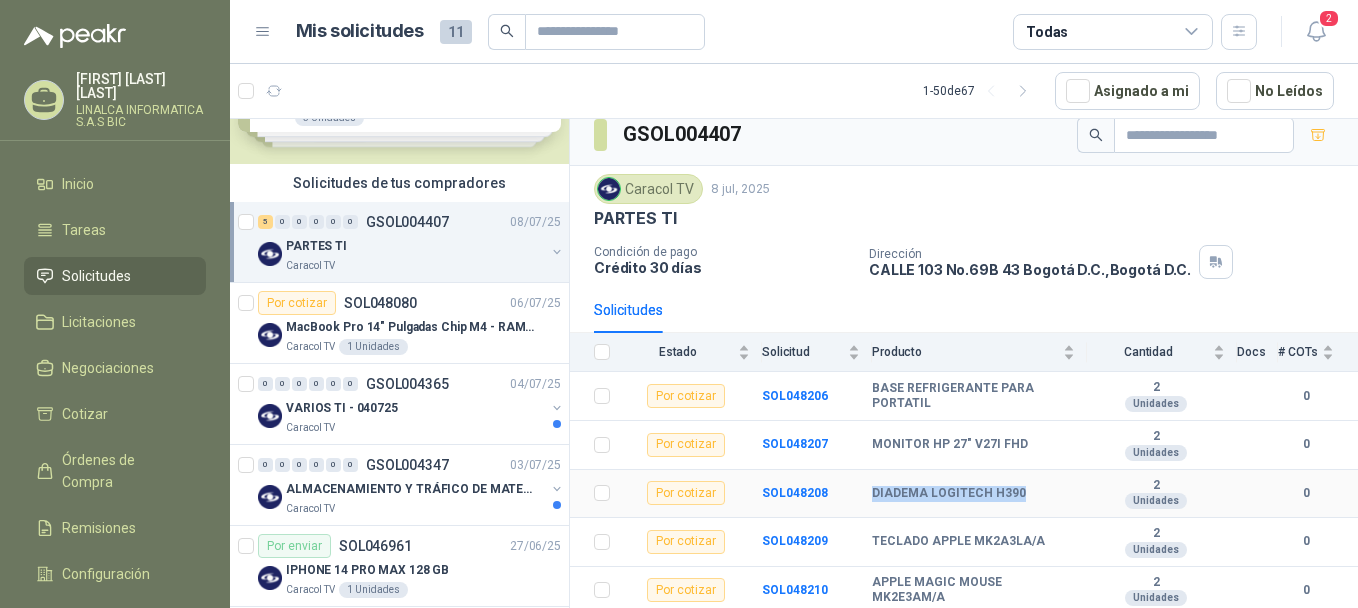 drag, startPoint x: 962, startPoint y: 489, endPoint x: 1031, endPoint y: 487, distance: 69.02898 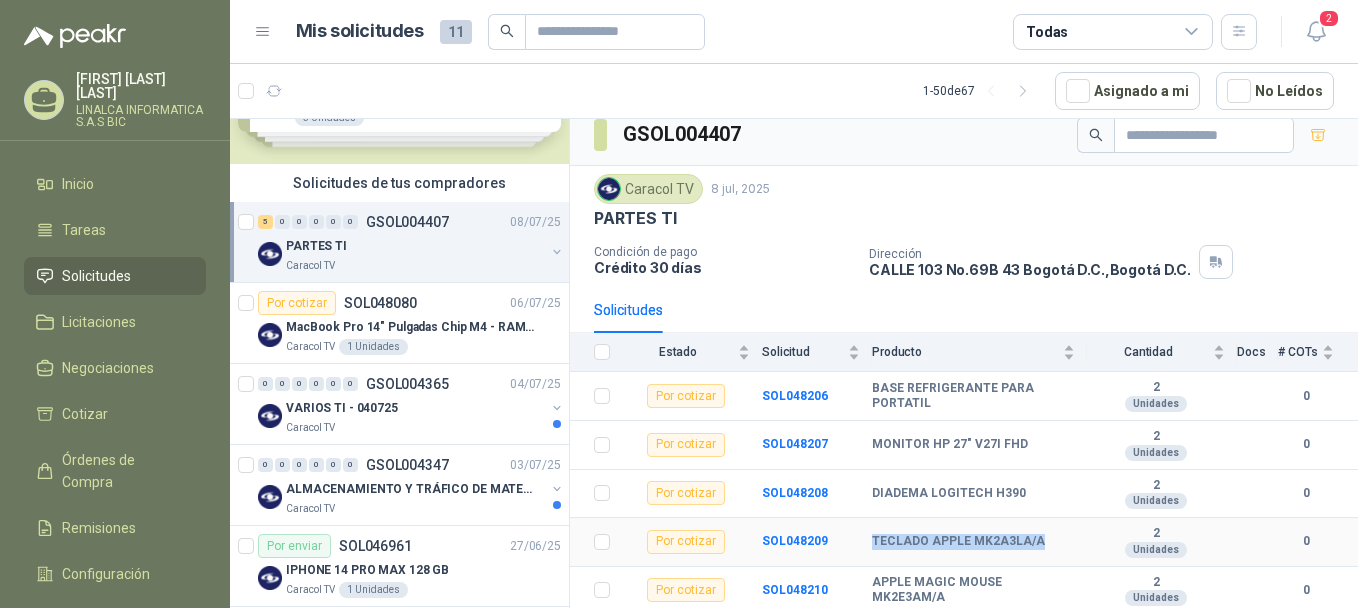 drag, startPoint x: 976, startPoint y: 538, endPoint x: 1034, endPoint y: 537, distance: 58.00862 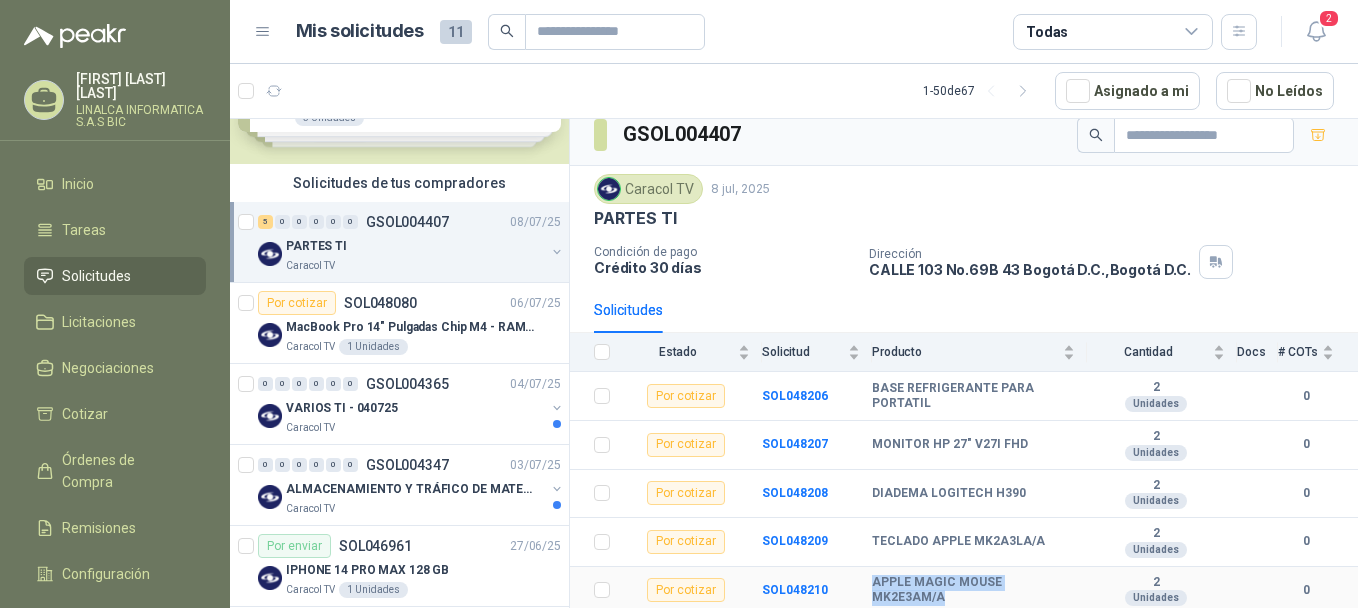 drag, startPoint x: 896, startPoint y: 583, endPoint x: 949, endPoint y: 601, distance: 55.97321 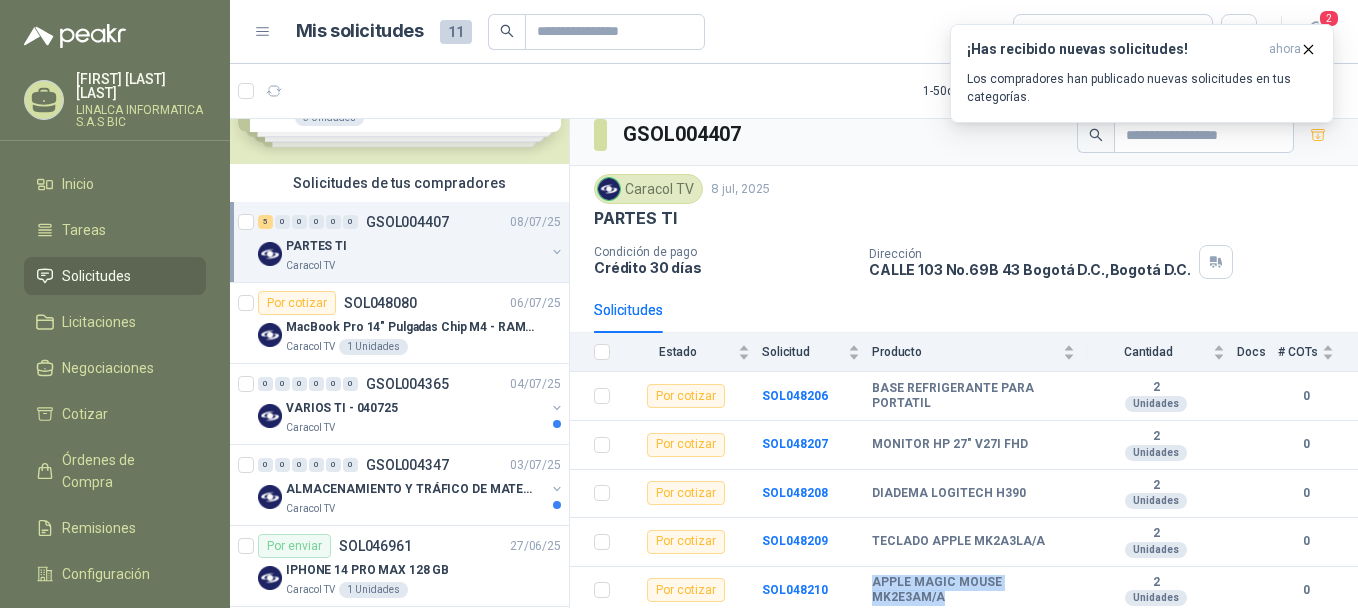 click on "PARTES TI" at bounding box center [415, 246] 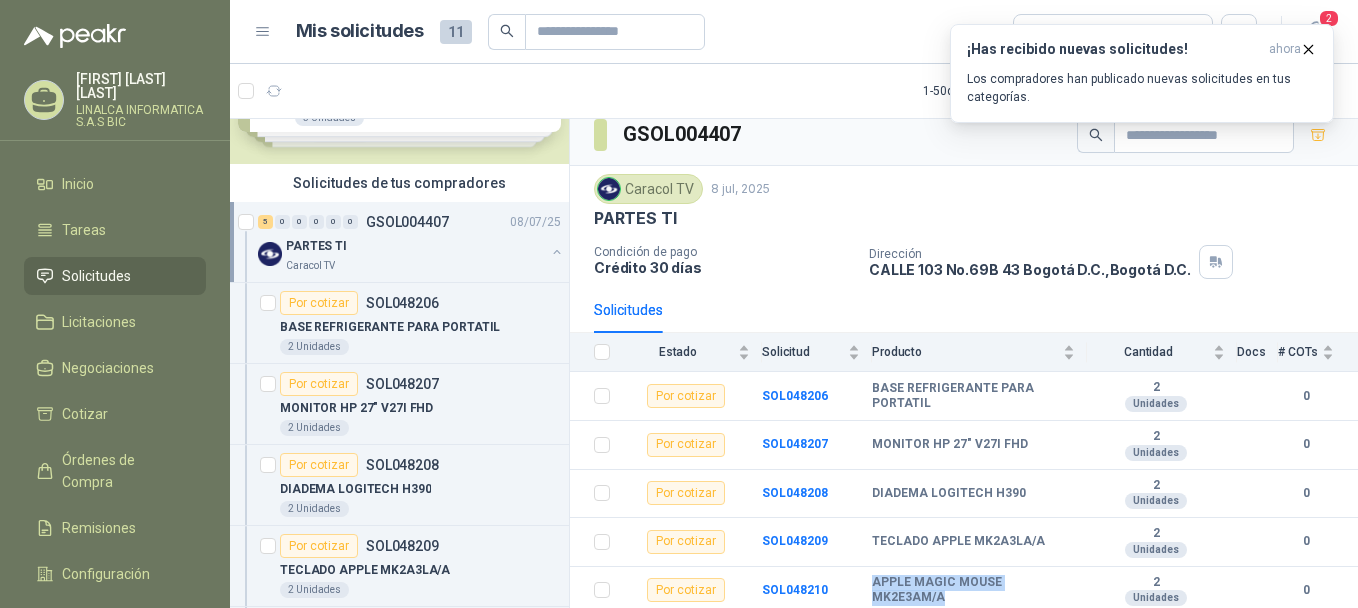 scroll, scrollTop: 7, scrollLeft: 0, axis: vertical 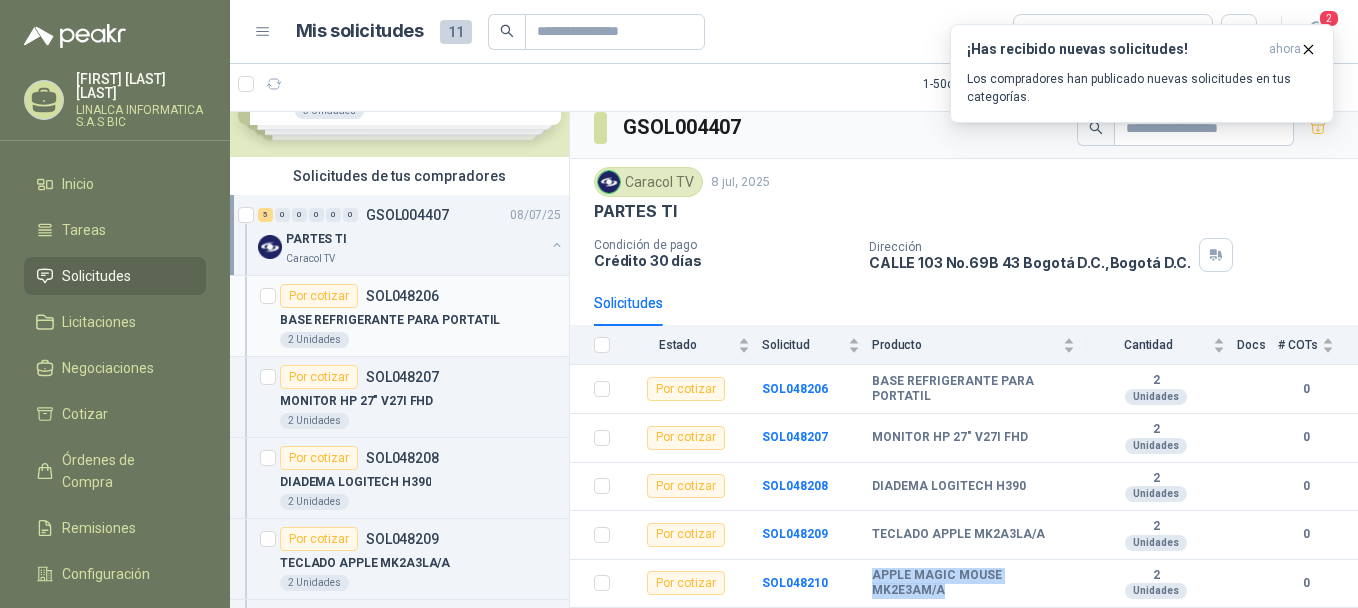click on "Por cotizar" at bounding box center (319, 296) 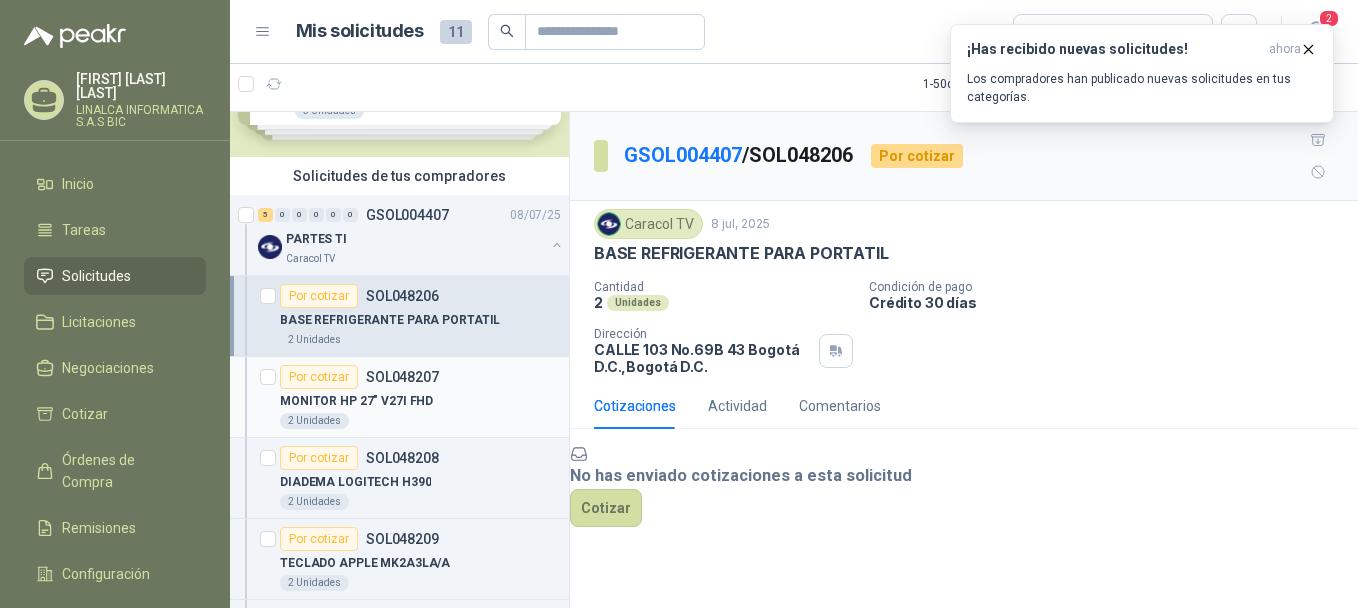 click on "Por cotizar" at bounding box center (319, 377) 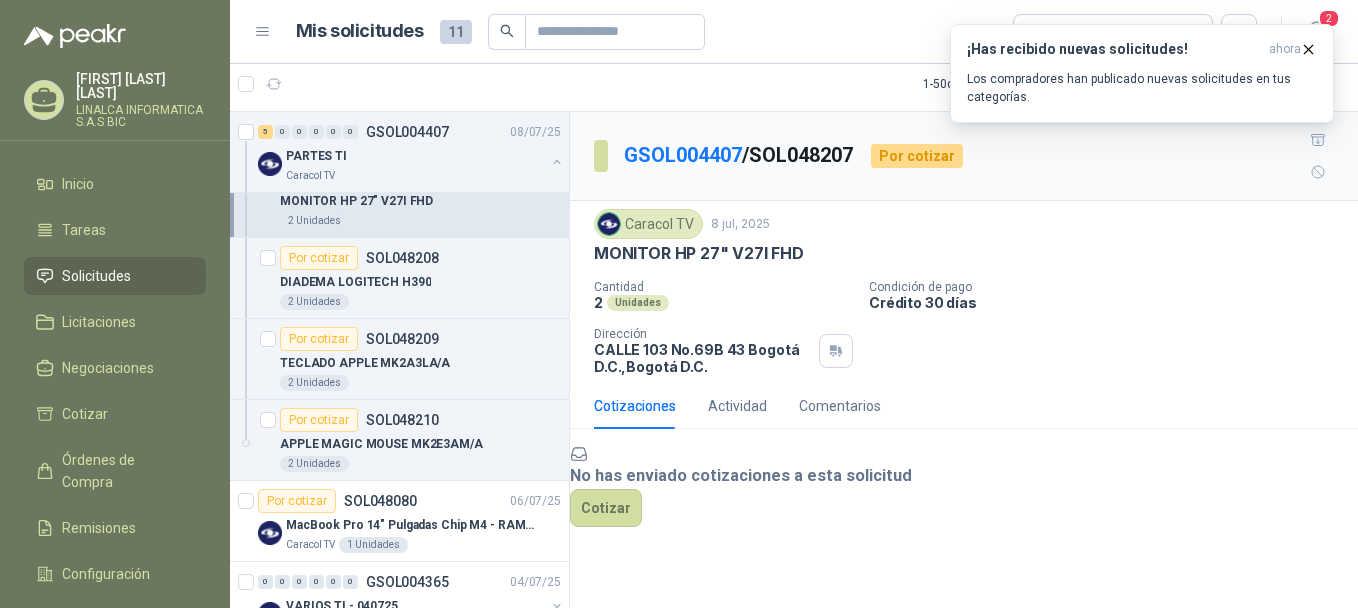 scroll, scrollTop: 400, scrollLeft: 0, axis: vertical 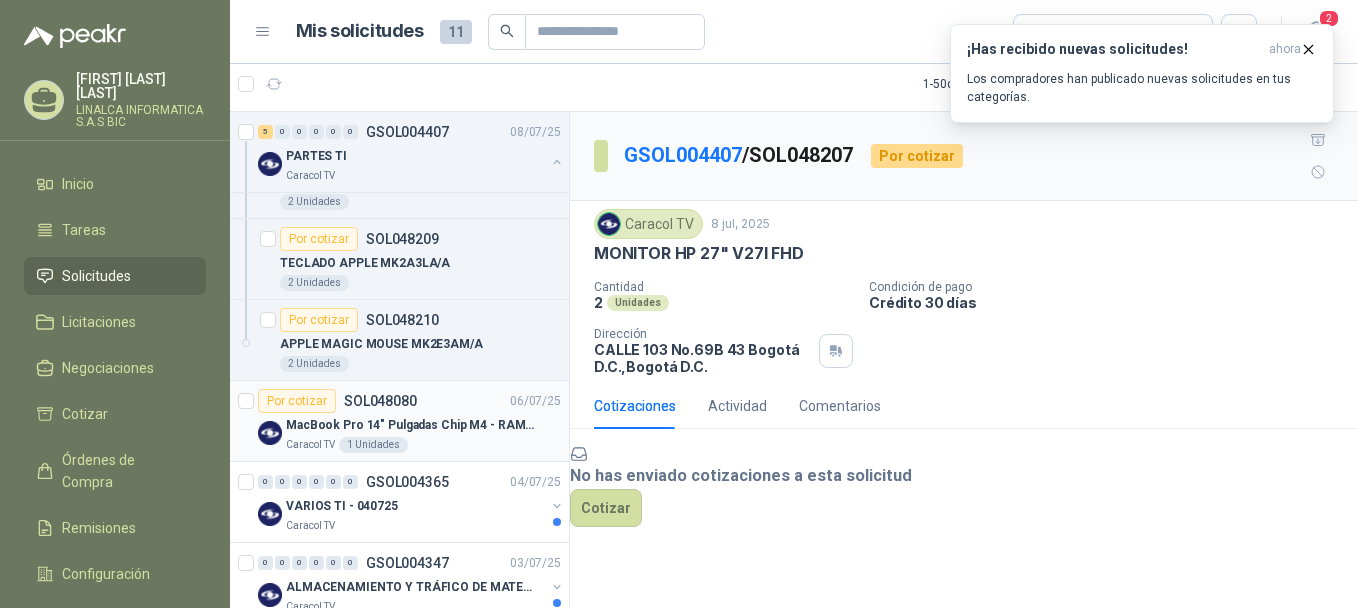 click on "Por cotizar SOL048080" at bounding box center (337, 401) 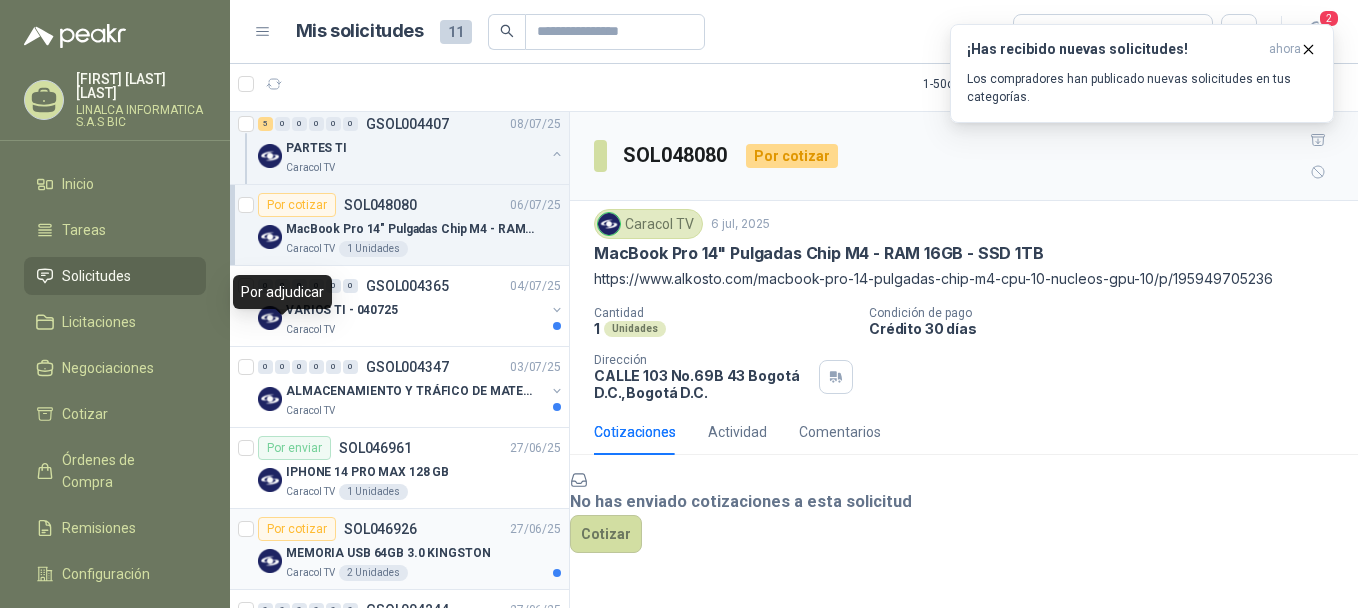 scroll, scrollTop: 600, scrollLeft: 0, axis: vertical 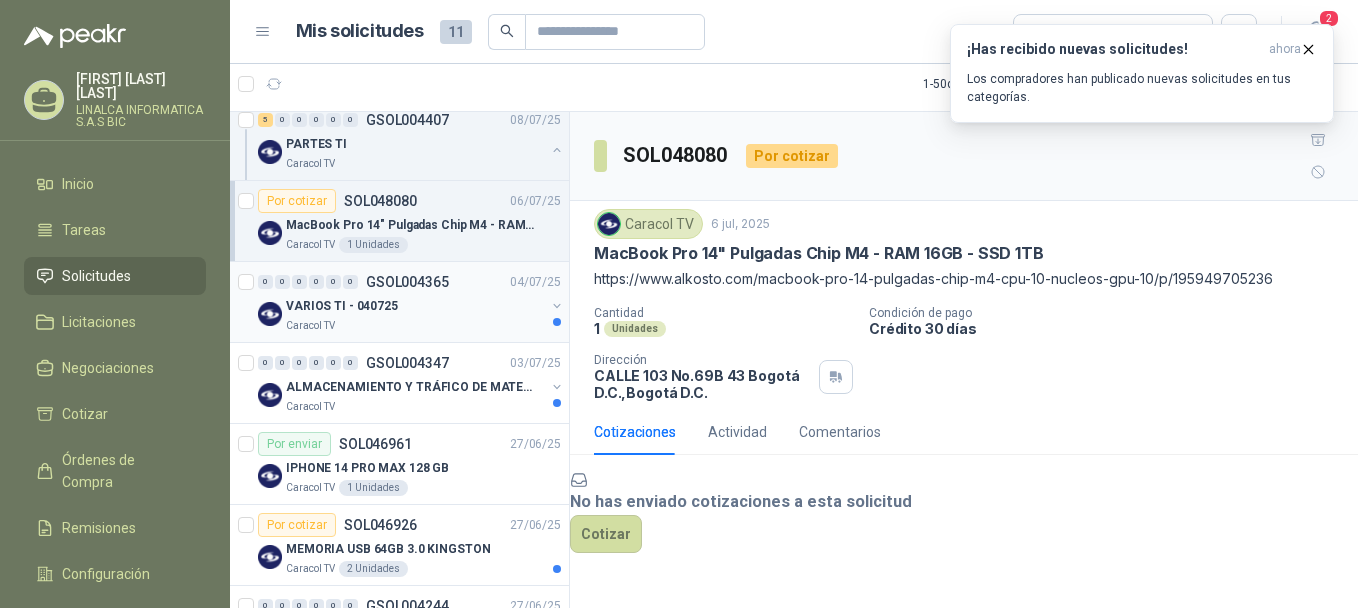 click on "Caracol TV" at bounding box center (415, 326) 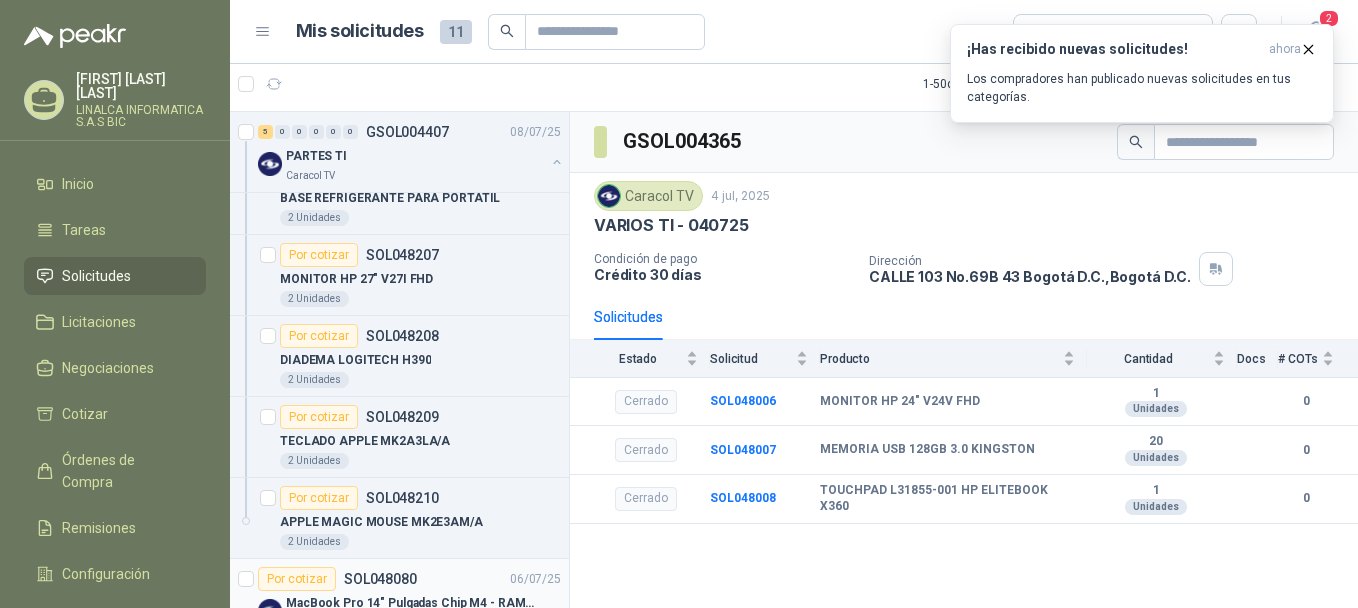 scroll, scrollTop: 0, scrollLeft: 0, axis: both 